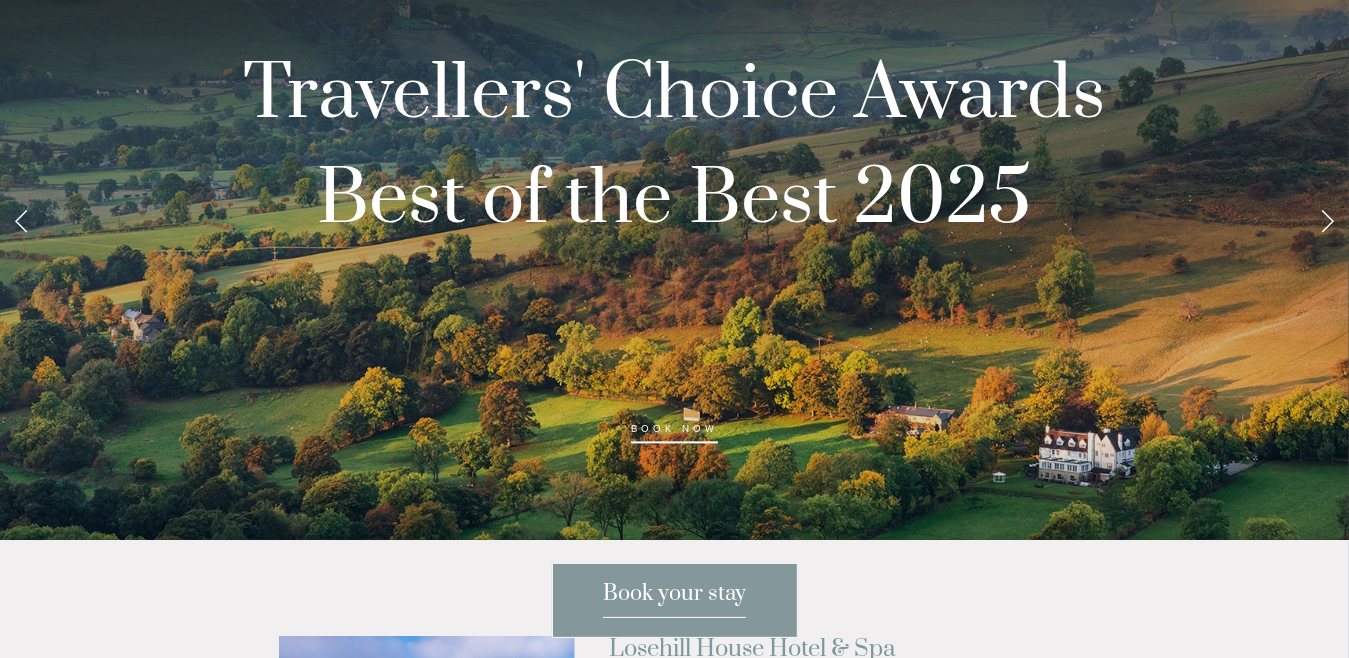 scroll, scrollTop: 0, scrollLeft: 0, axis: both 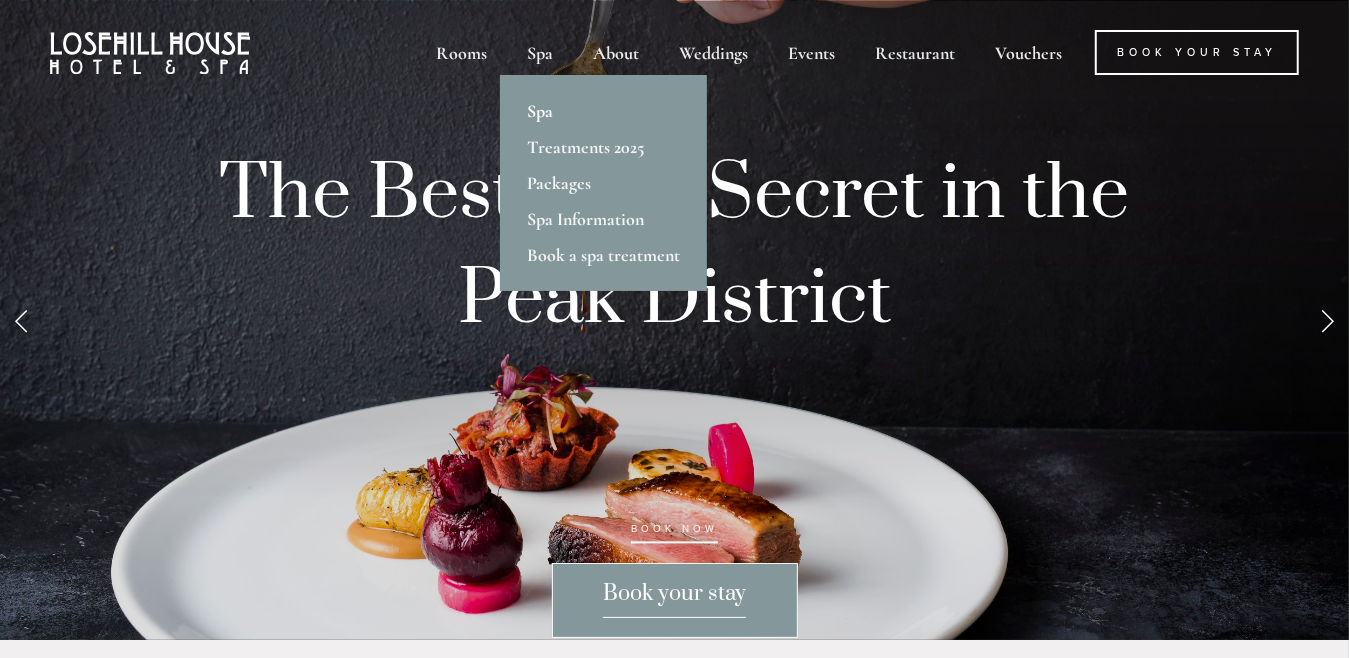 click on "Spa" at bounding box center [603, 111] 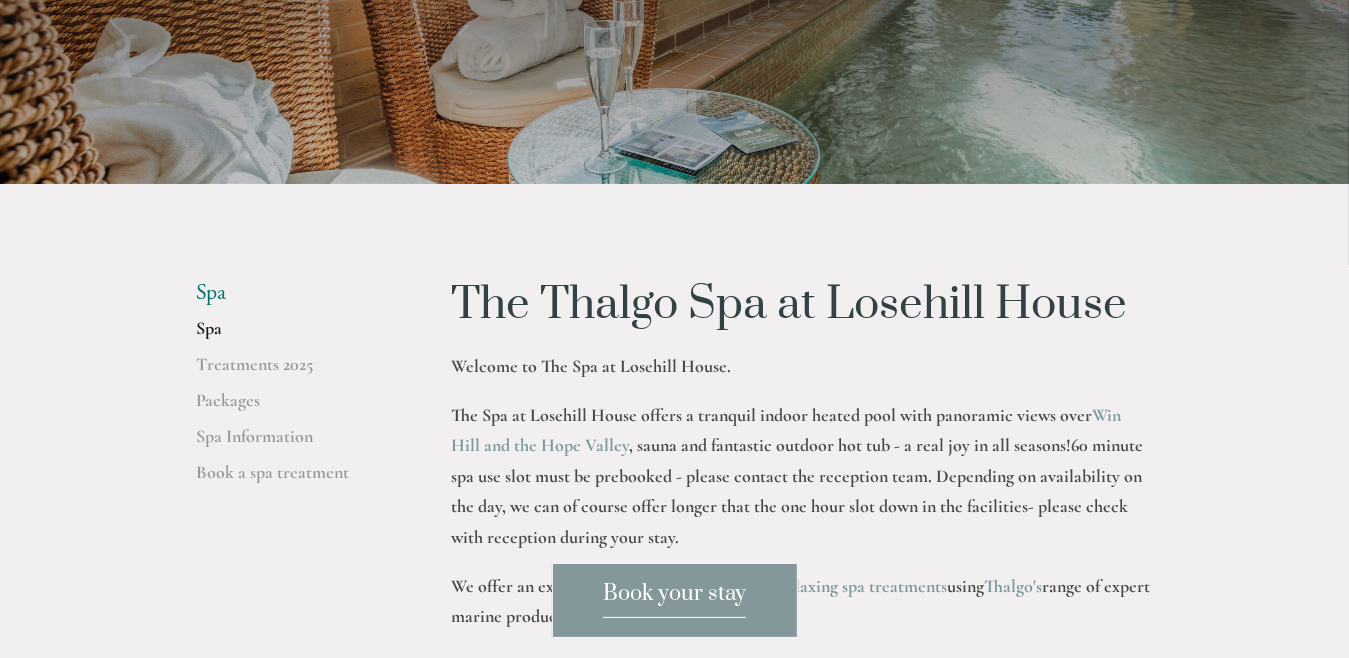 scroll, scrollTop: 300, scrollLeft: 0, axis: vertical 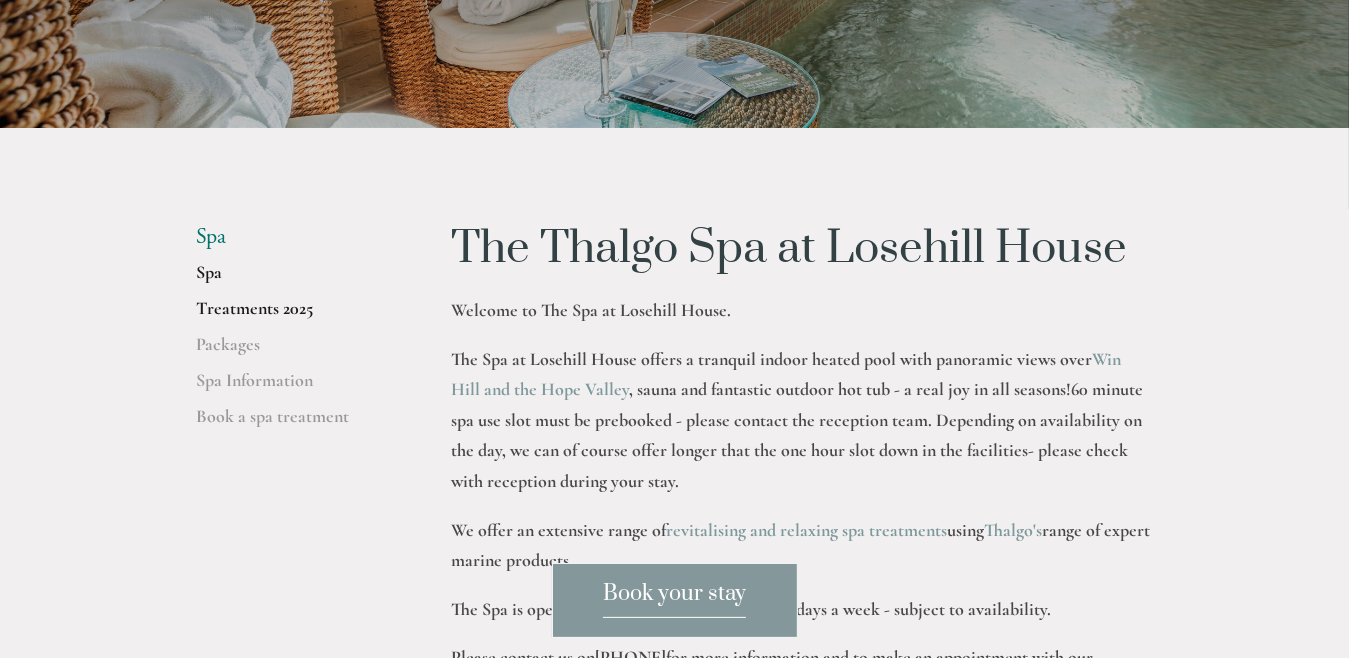 click on "Treatments 2025" at bounding box center (292, 315) 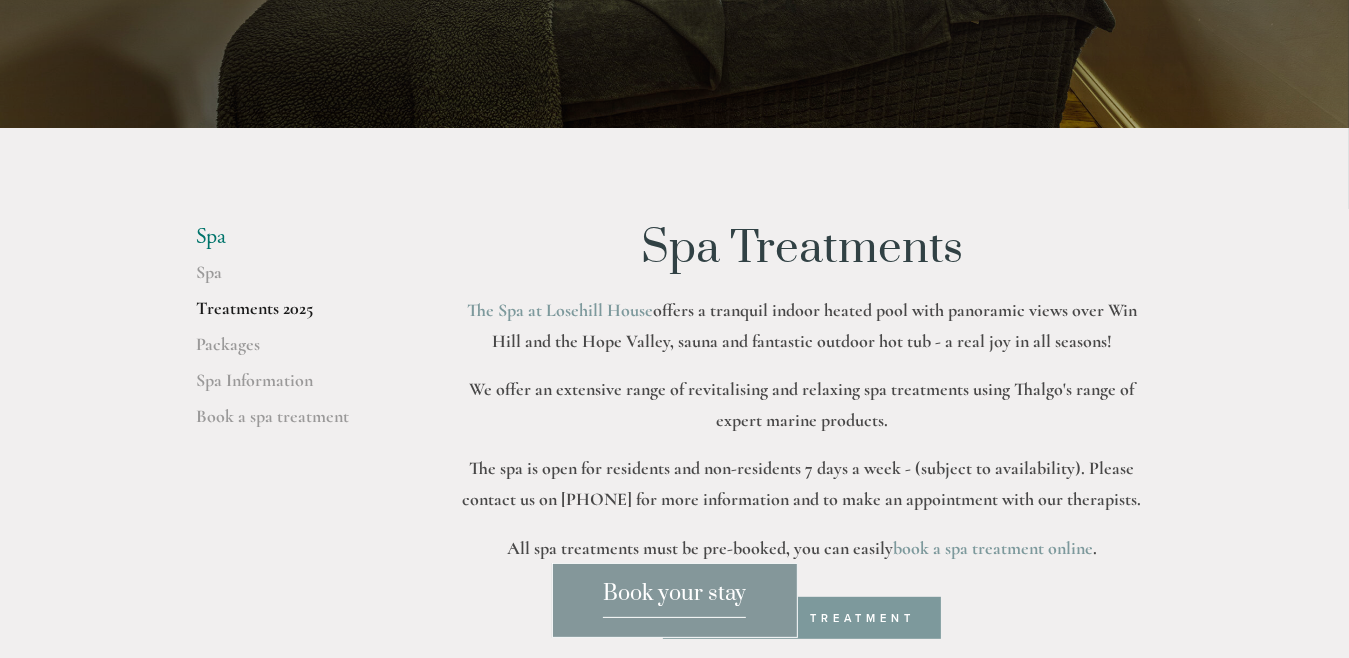 scroll, scrollTop: 400, scrollLeft: 0, axis: vertical 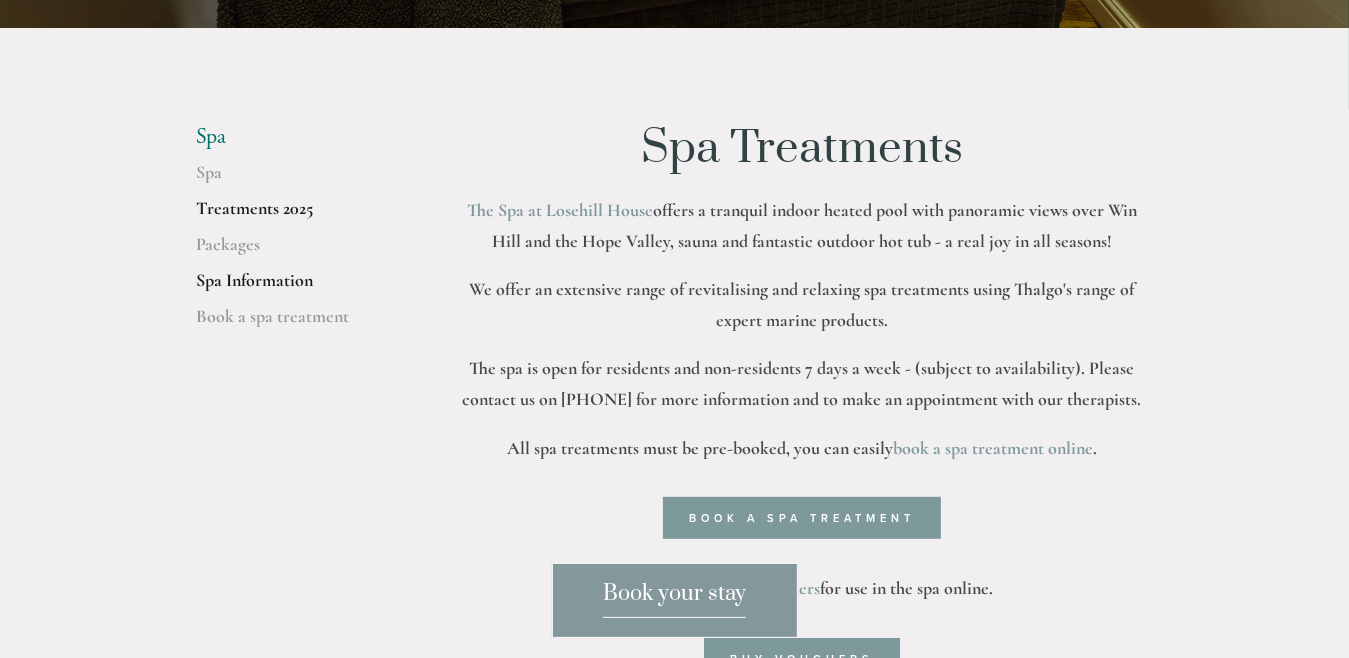 click on "Spa Information" at bounding box center [292, 287] 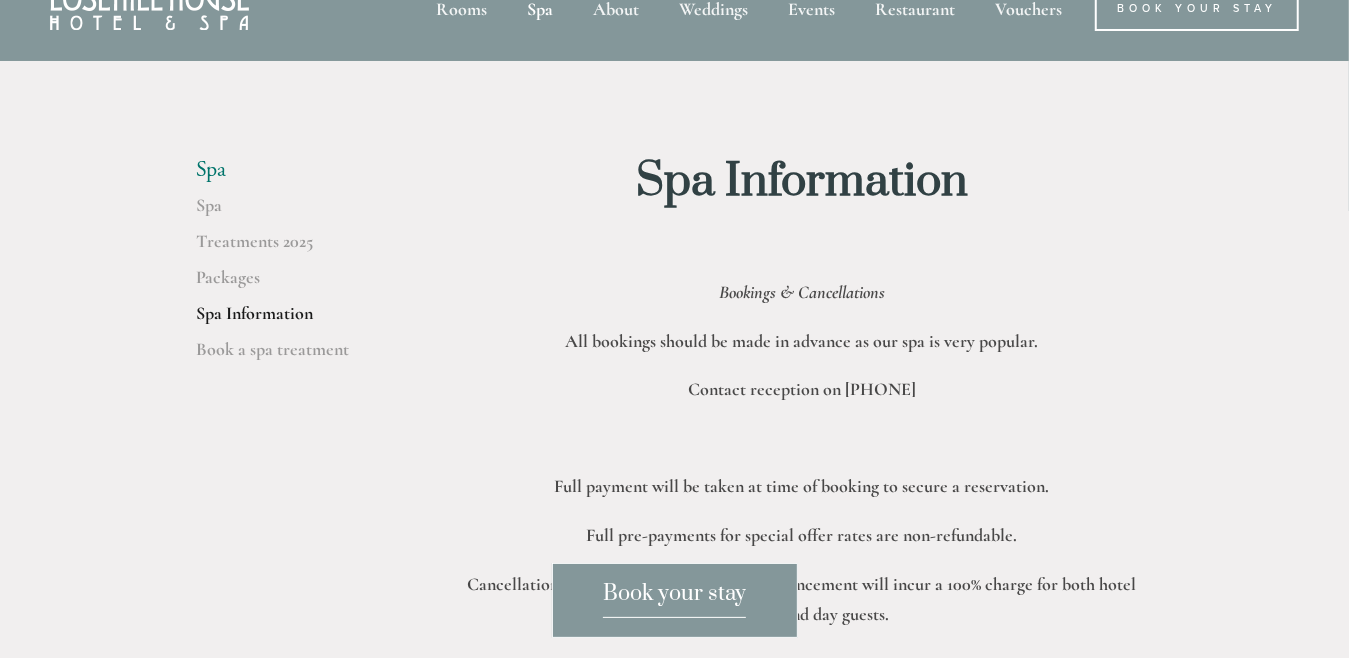 scroll, scrollTop: 0, scrollLeft: 0, axis: both 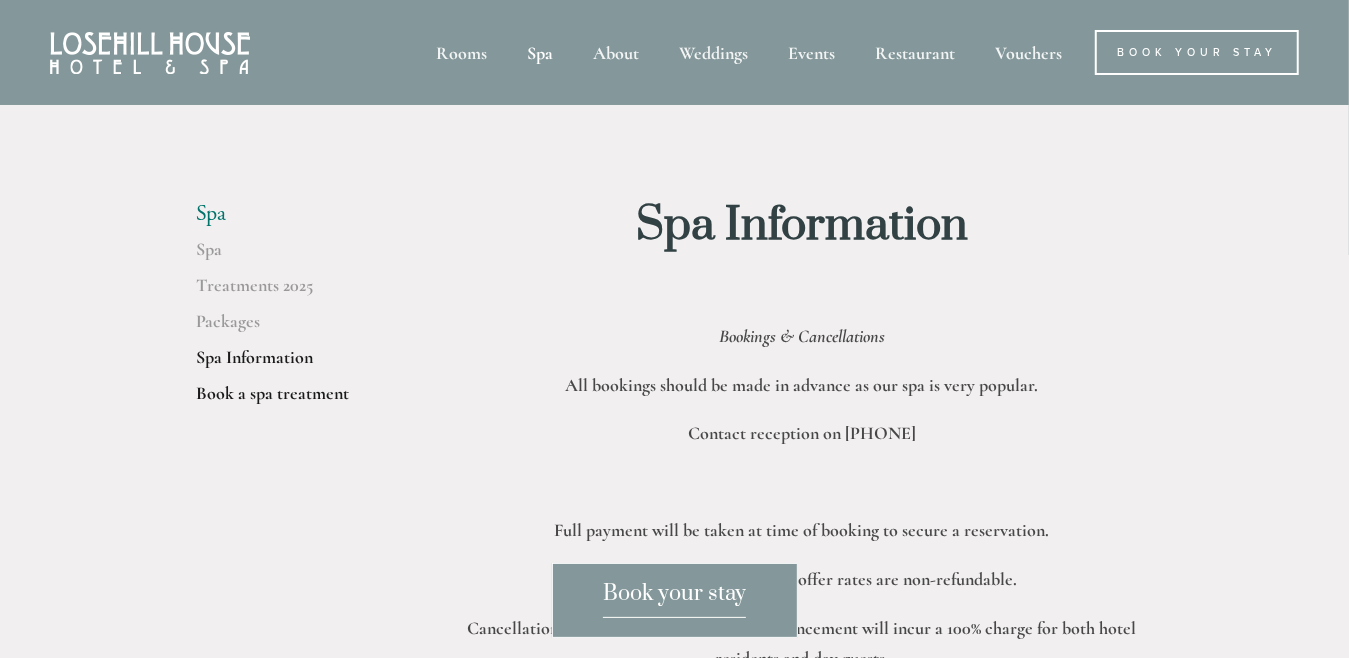 click on "Book a spa treatment" at bounding box center [292, 400] 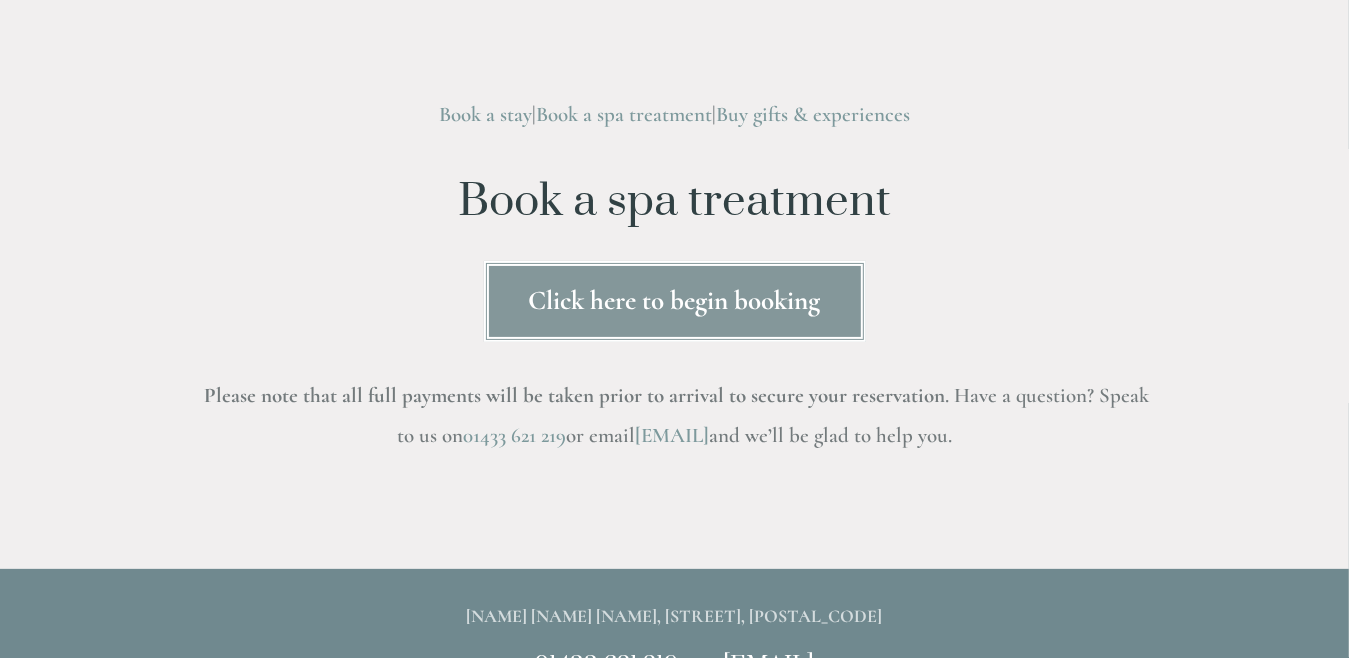 scroll, scrollTop: 0, scrollLeft: 0, axis: both 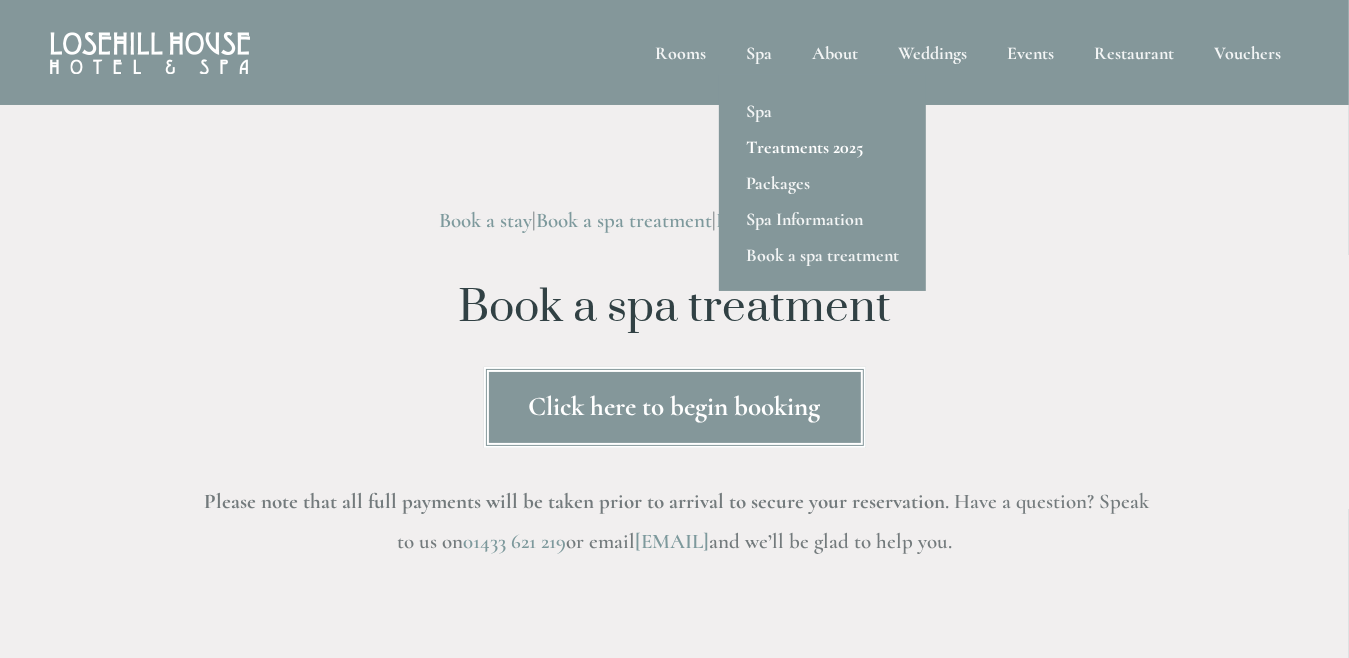 click on "Treatments 2025" at bounding box center [822, 147] 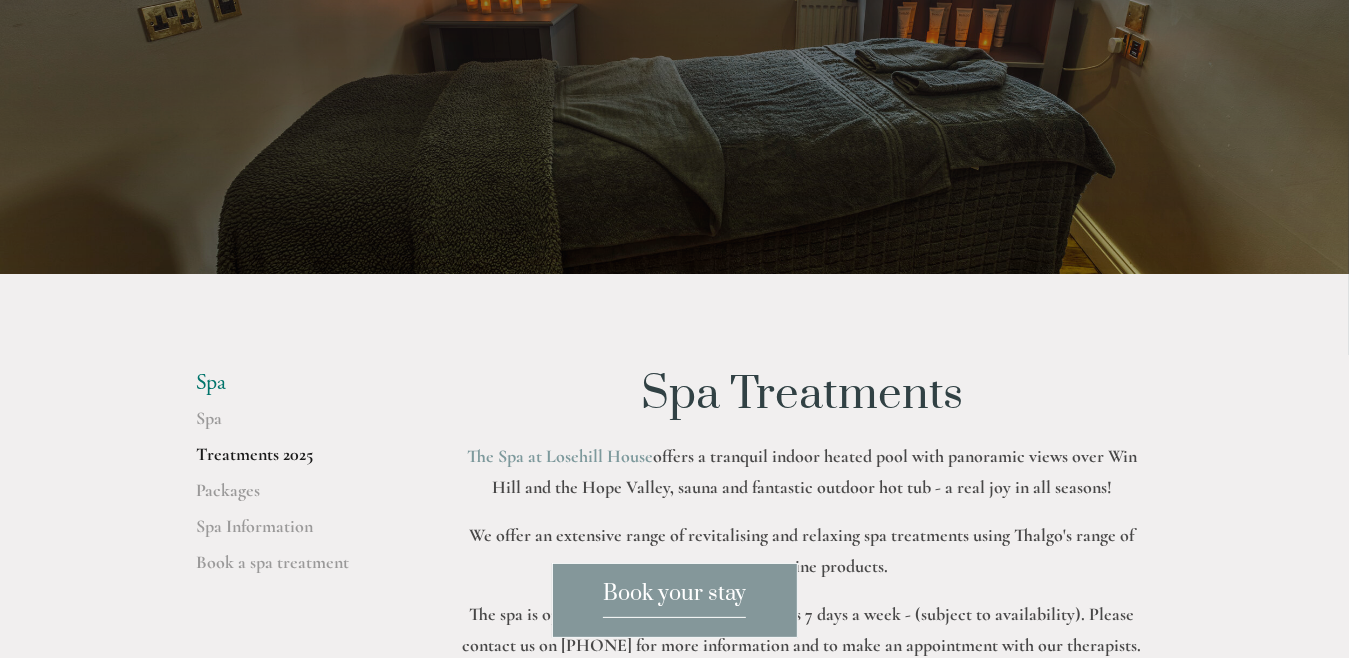 scroll, scrollTop: 200, scrollLeft: 0, axis: vertical 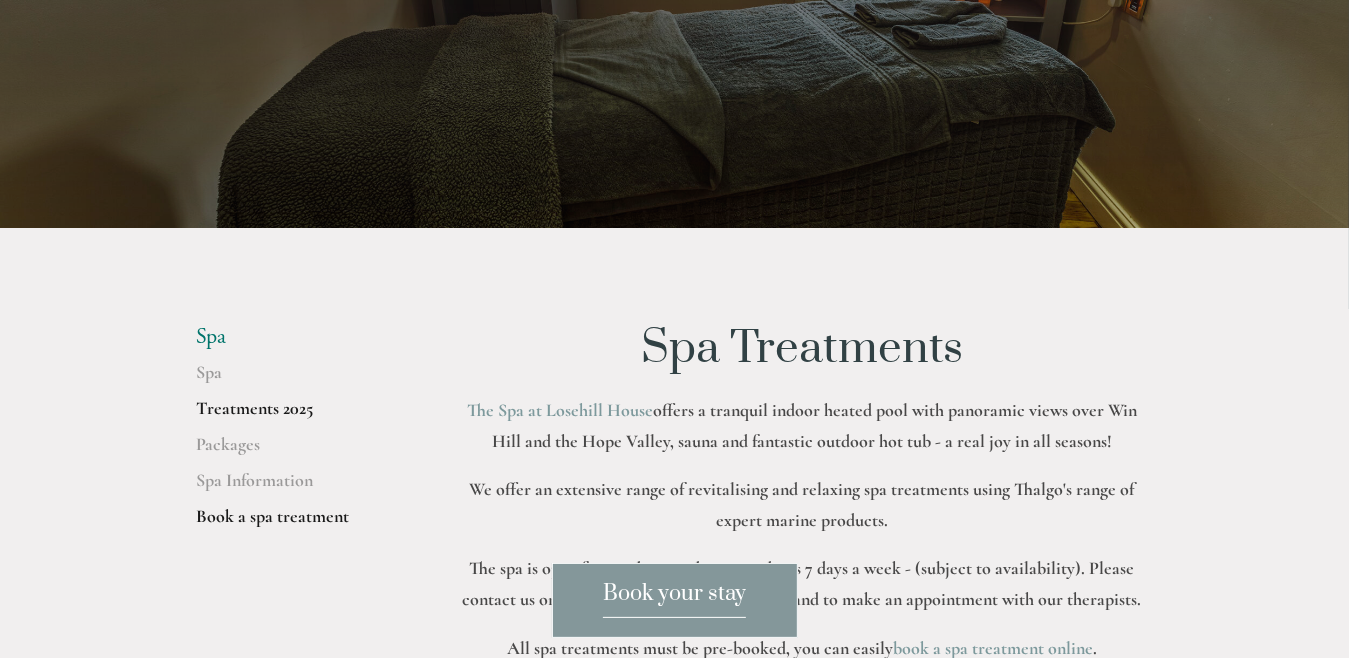 click on "Book a spa treatment" at bounding box center (292, 523) 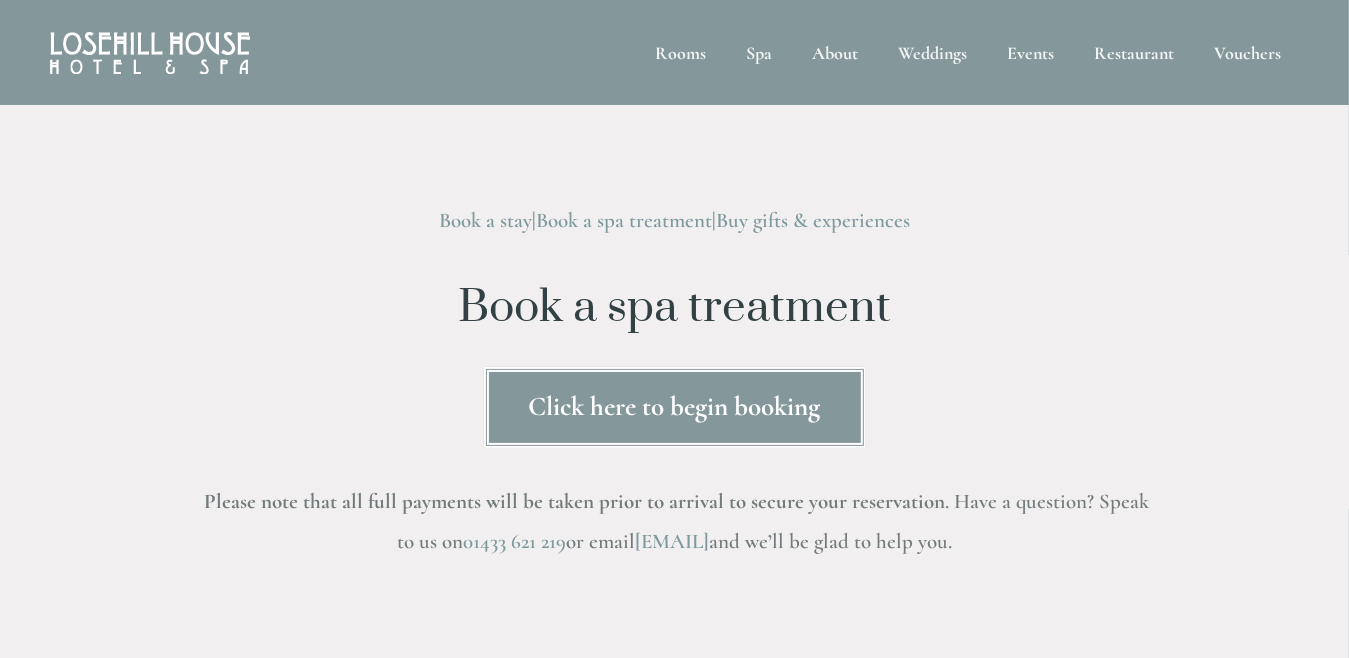 scroll, scrollTop: 100, scrollLeft: 0, axis: vertical 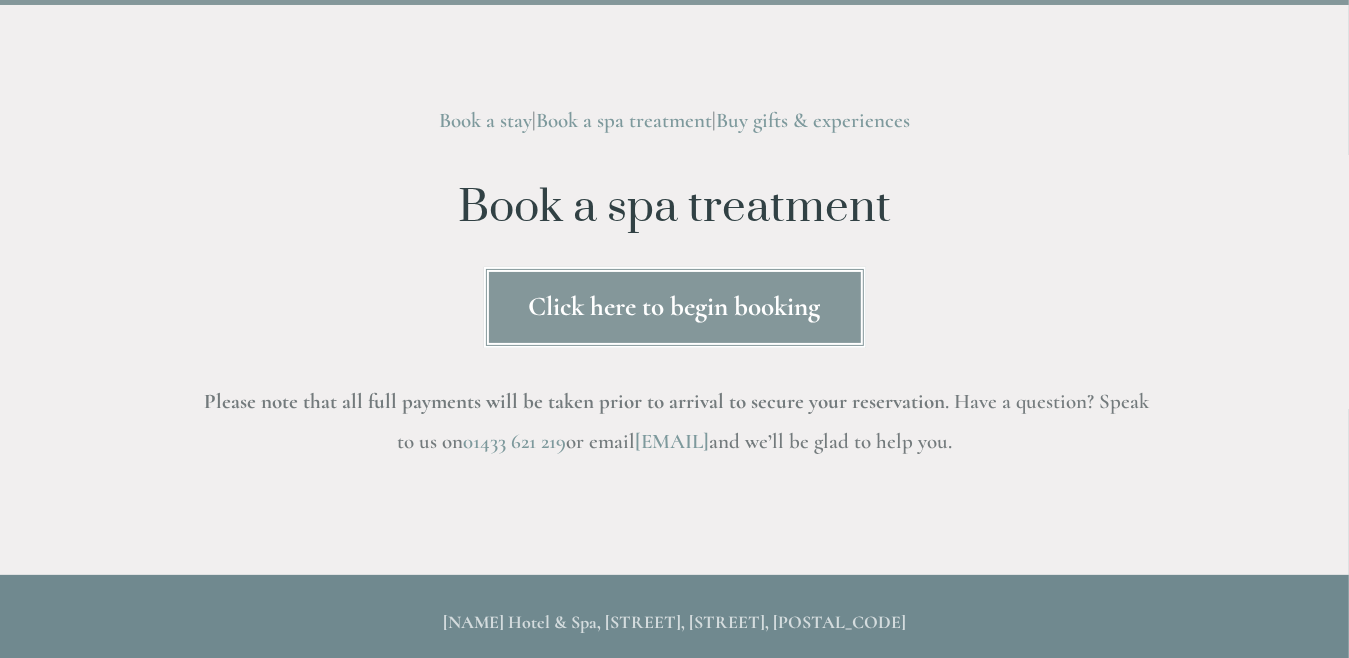 click on "Click here to begin booking" at bounding box center [675, 307] 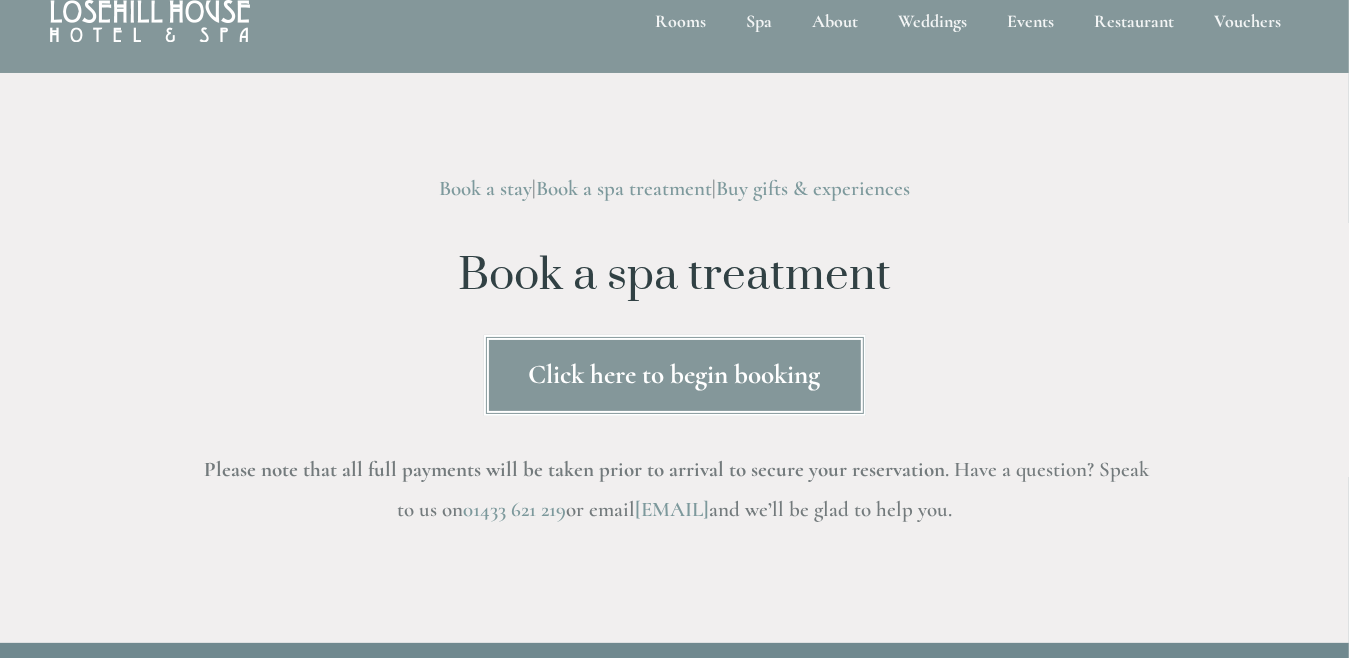 scroll, scrollTop: 0, scrollLeft: 0, axis: both 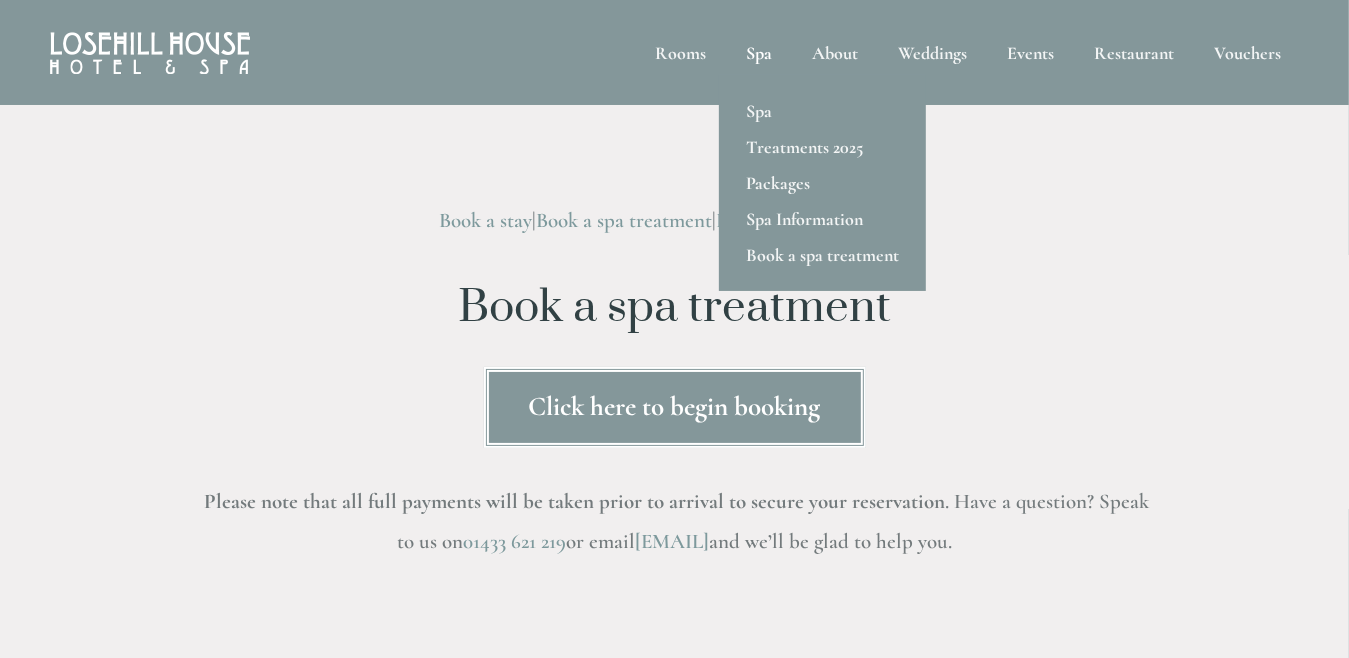 click on "Spa" at bounding box center [759, 52] 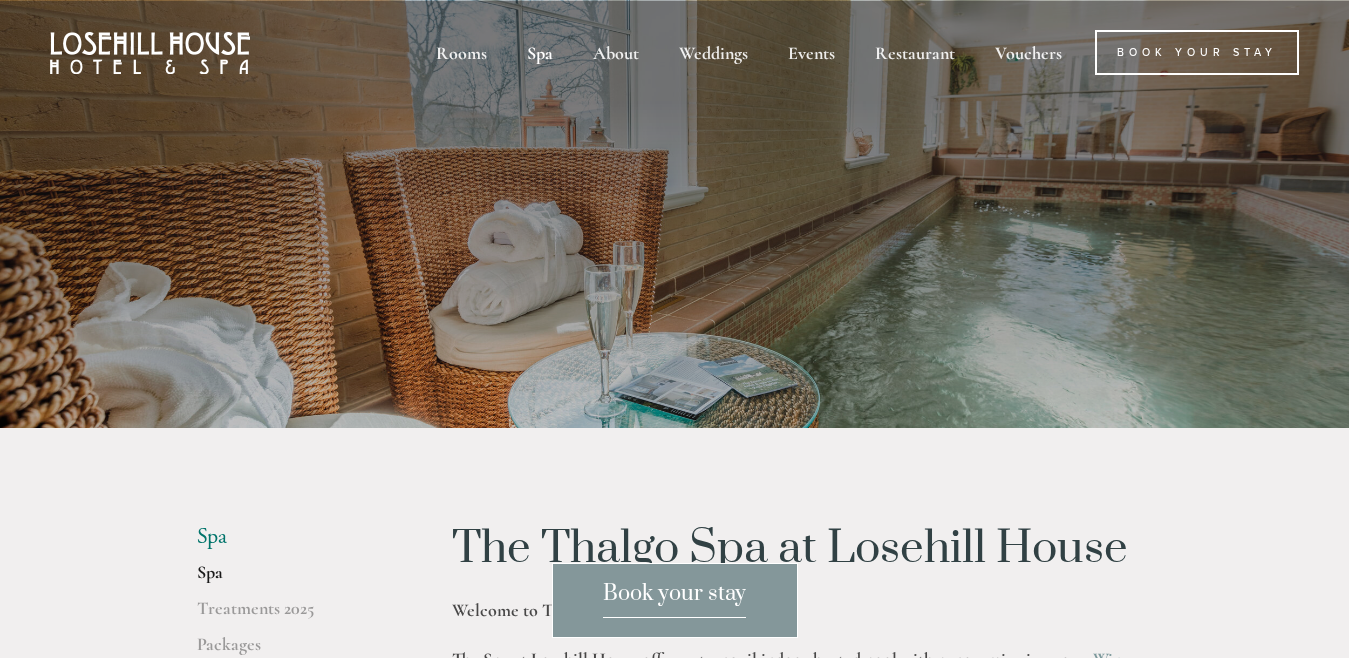 scroll, scrollTop: 0, scrollLeft: 0, axis: both 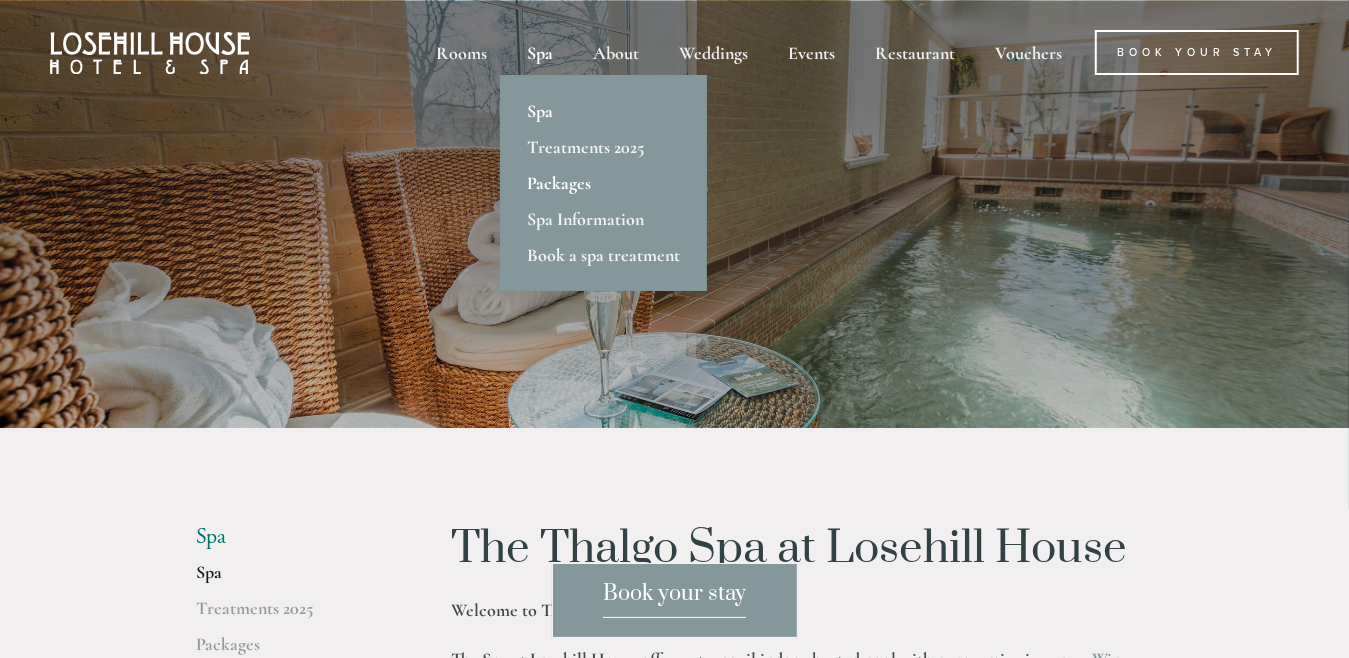 click on "Packages" at bounding box center (603, 183) 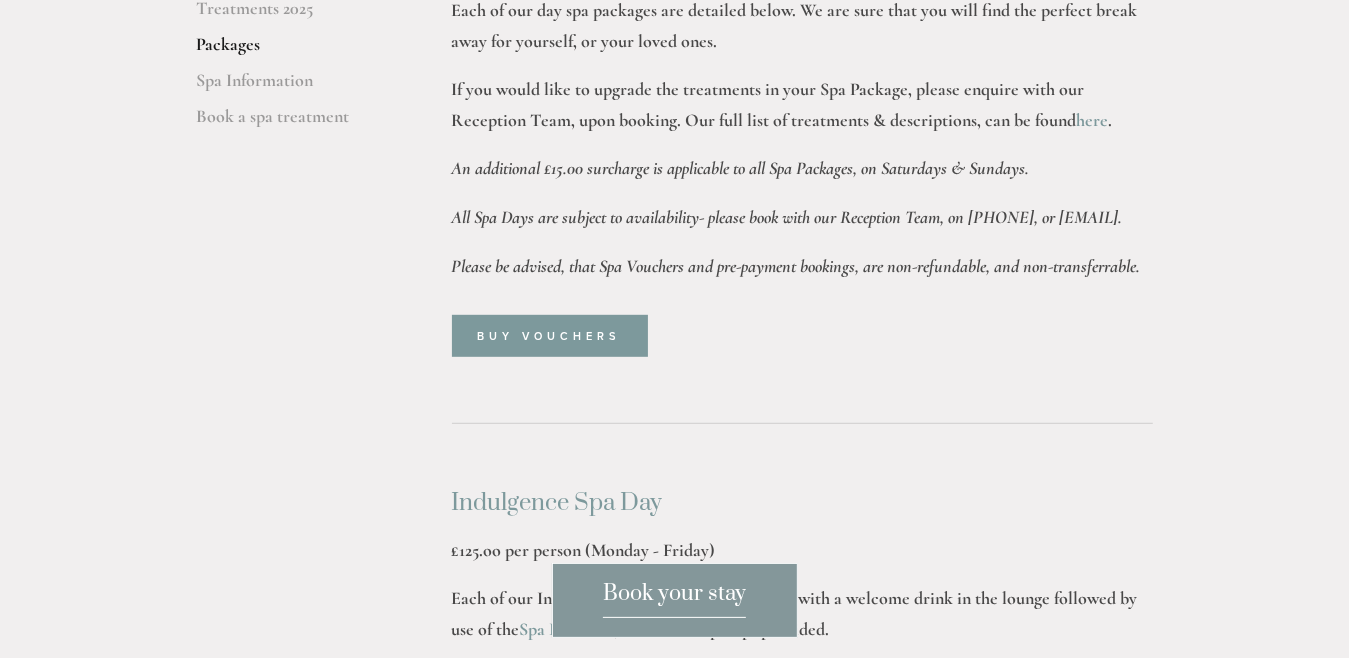 scroll, scrollTop: 0, scrollLeft: 0, axis: both 